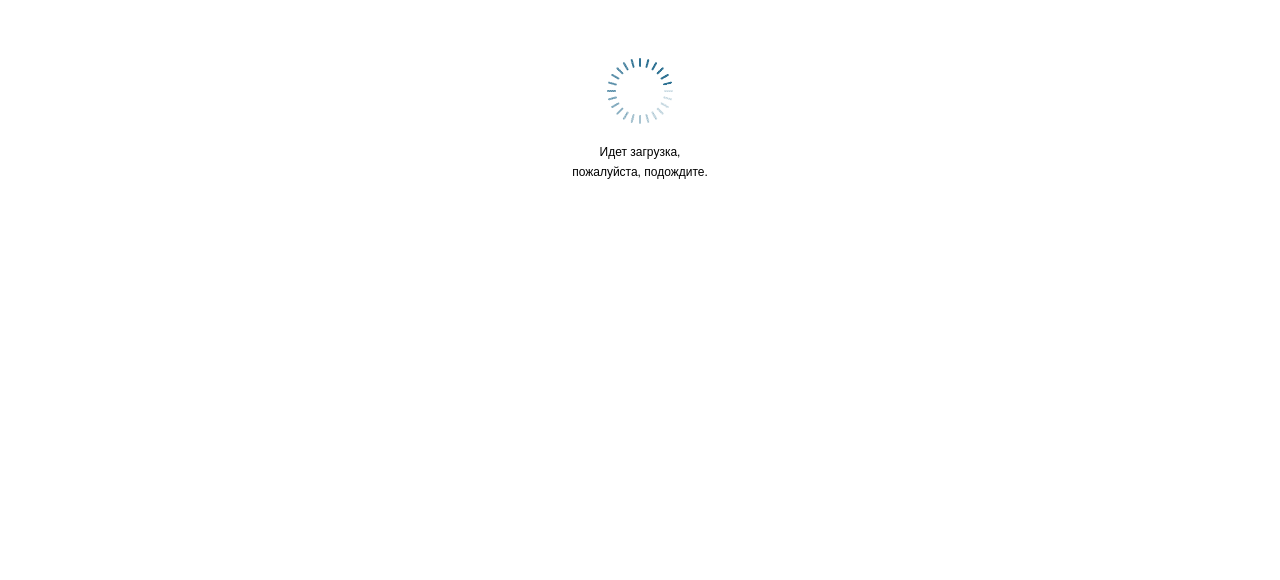 scroll, scrollTop: 0, scrollLeft: 0, axis: both 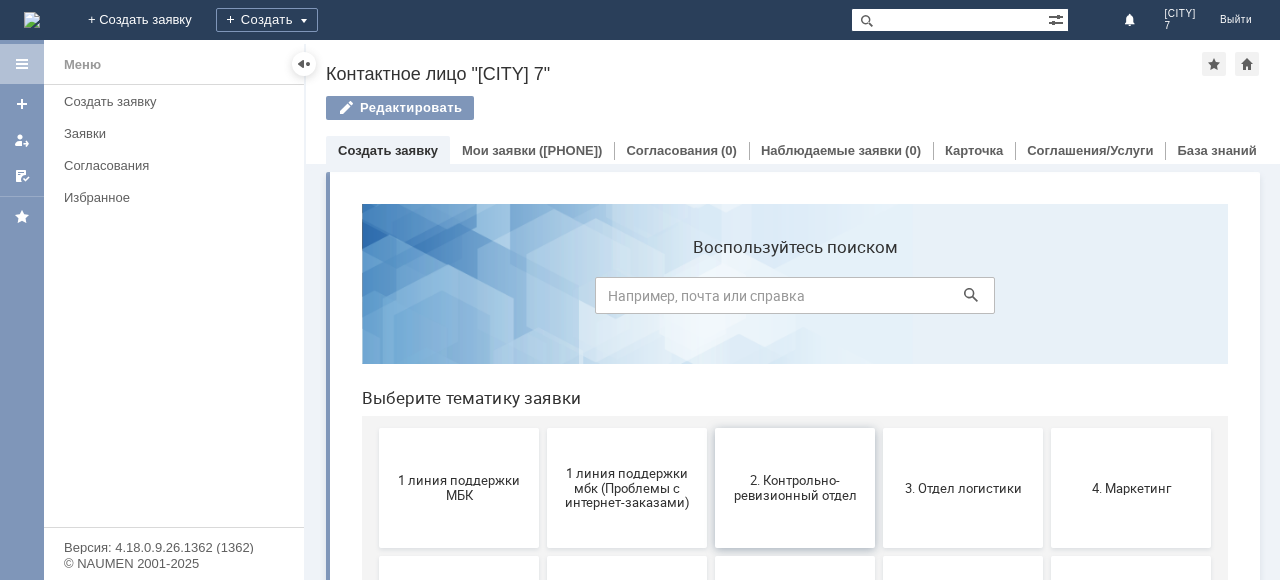 click on "2. Контрольно-ревизионный отдел" at bounding box center (795, 488) 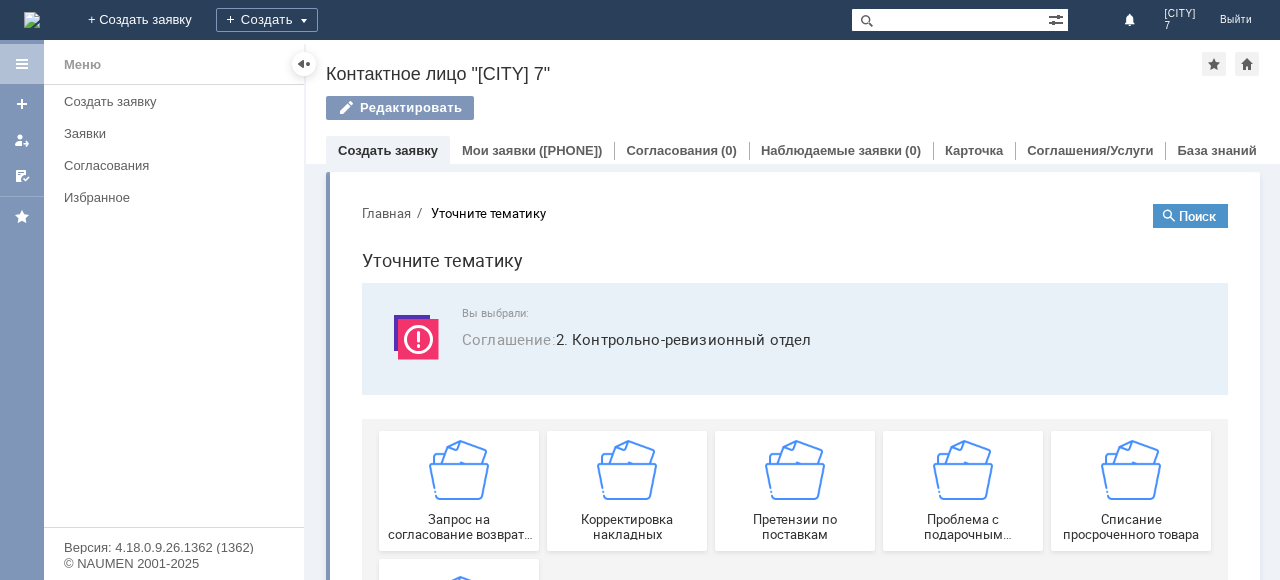 click on "Меню Создать заявку Заявки Согласования Избранное" at bounding box center [174, 306] 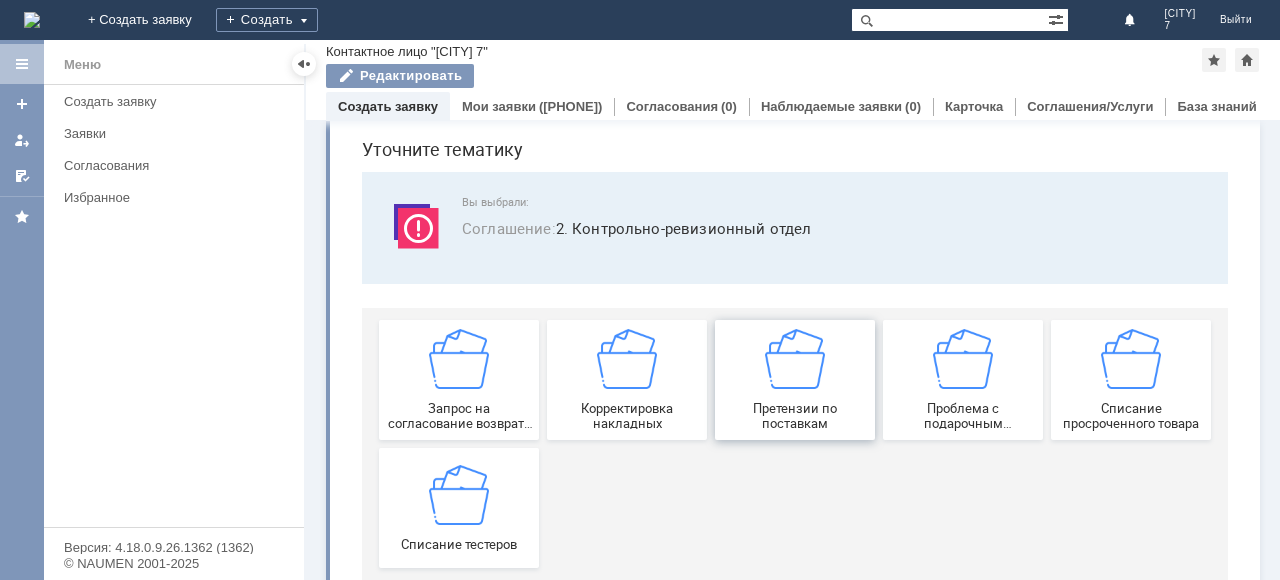 scroll, scrollTop: 100, scrollLeft: 0, axis: vertical 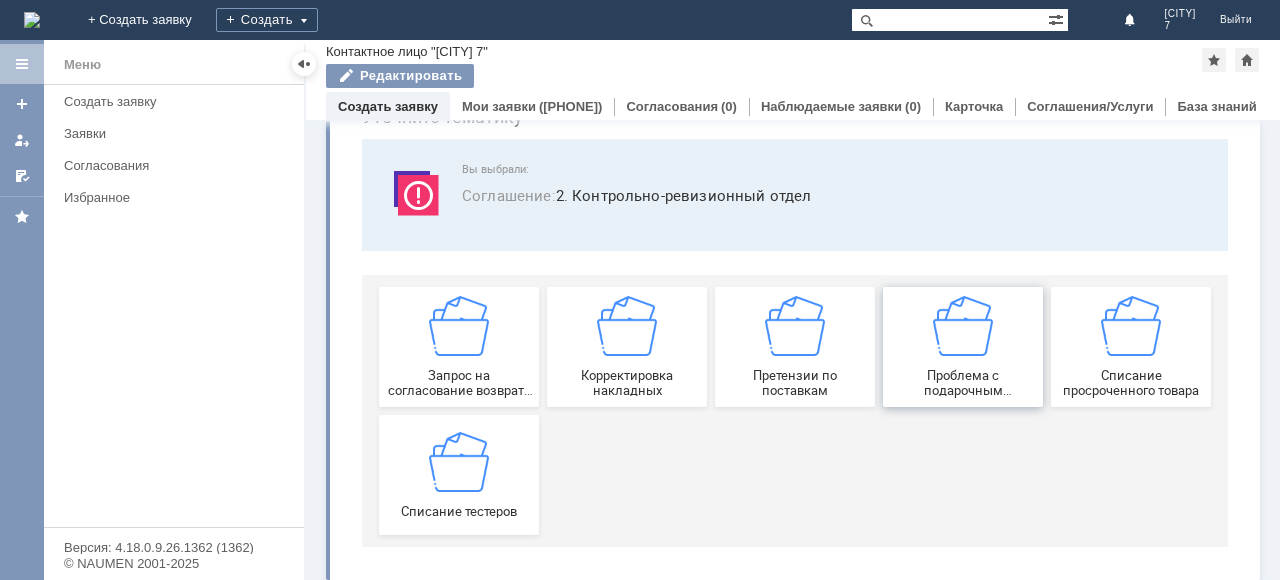 click at bounding box center [963, 326] 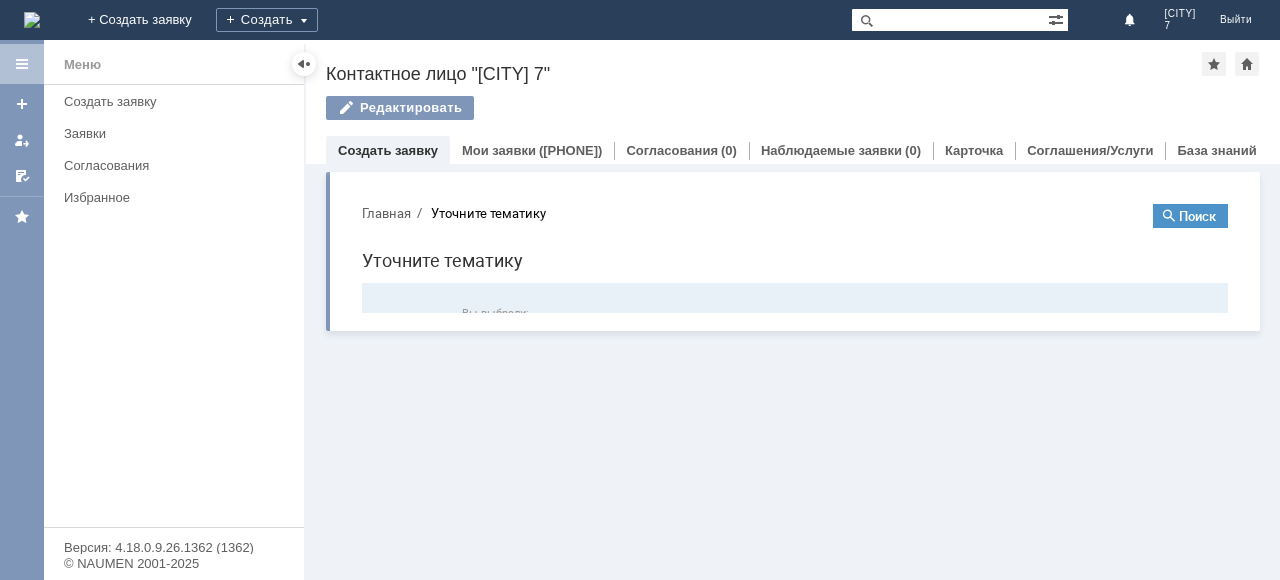 scroll, scrollTop: 0, scrollLeft: 0, axis: both 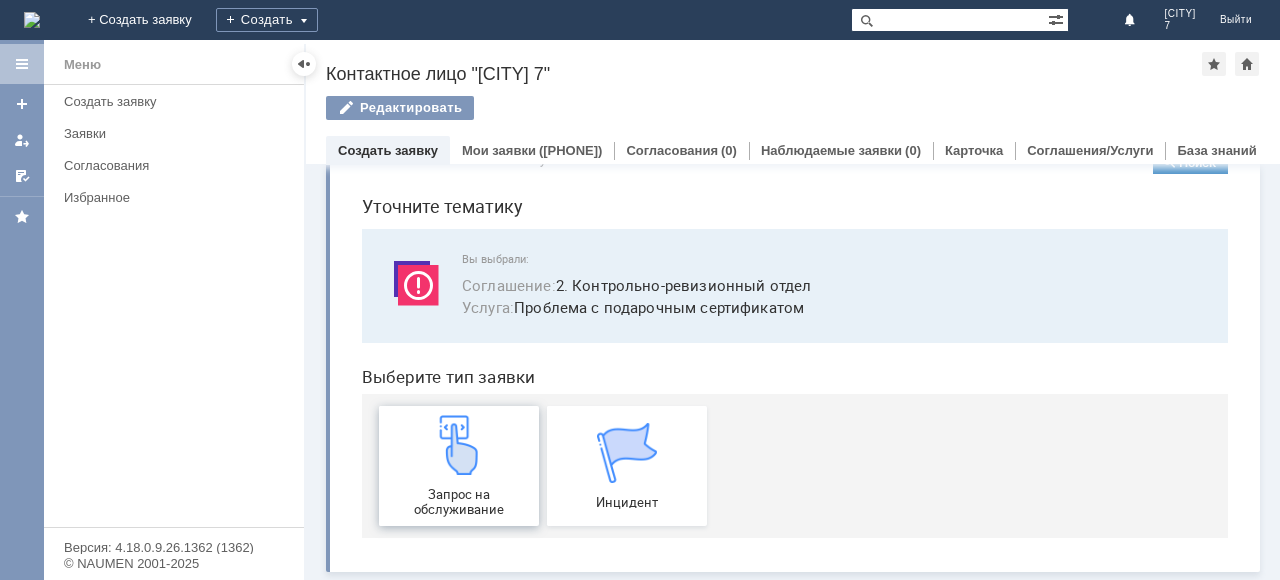 click at bounding box center (459, 445) 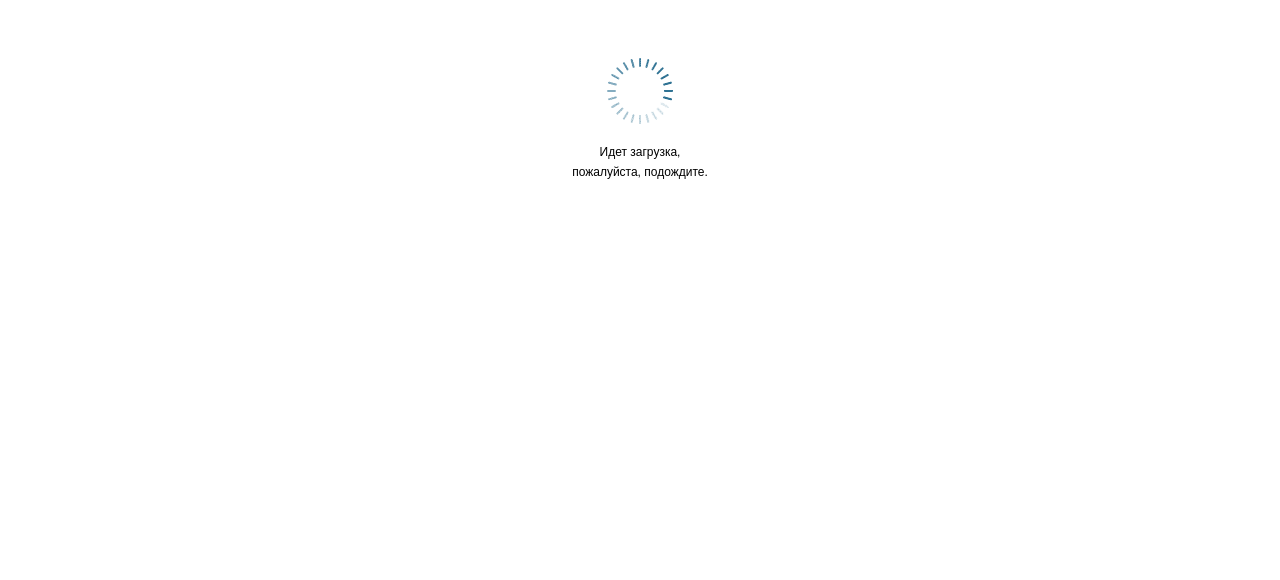 scroll, scrollTop: 0, scrollLeft: 0, axis: both 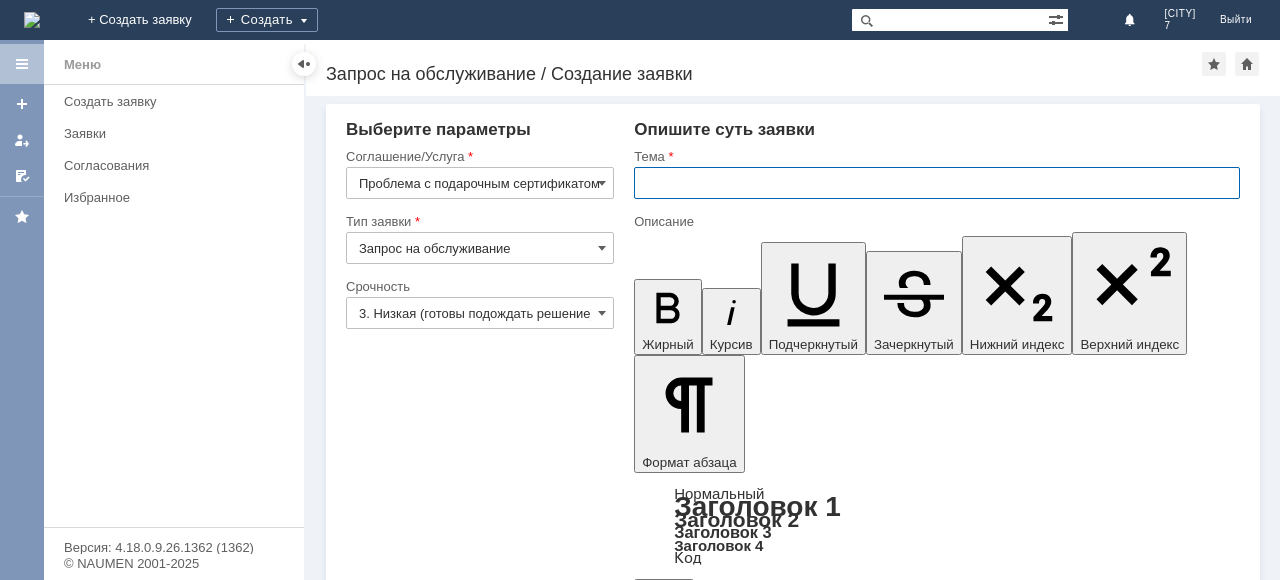 click at bounding box center (937, 183) 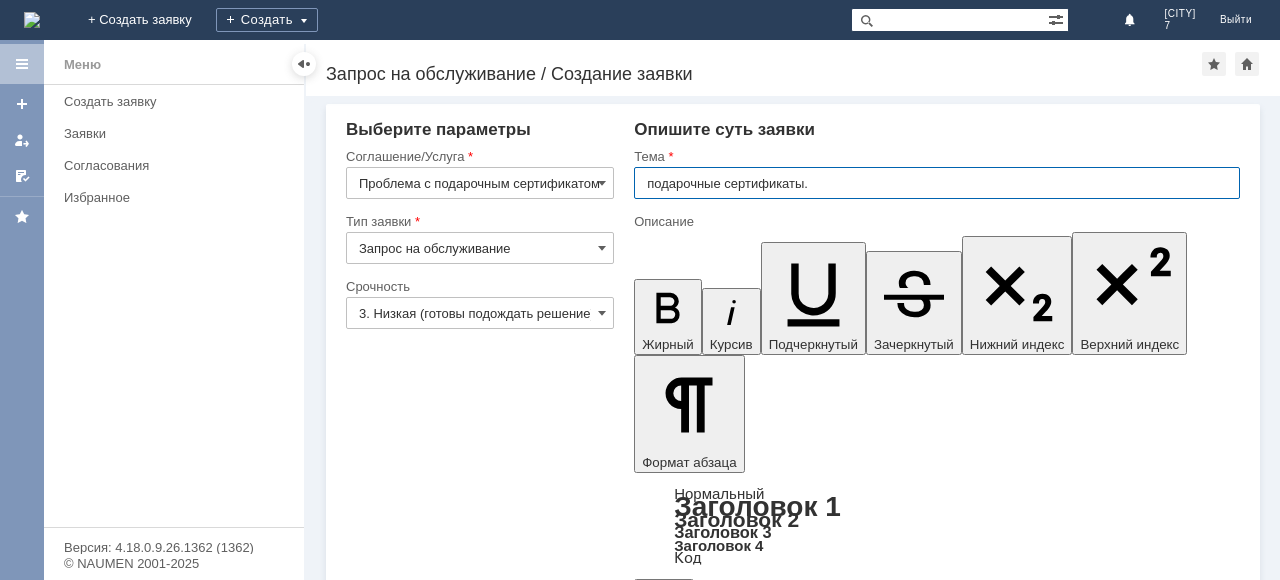 type on "подарочные сертификаты." 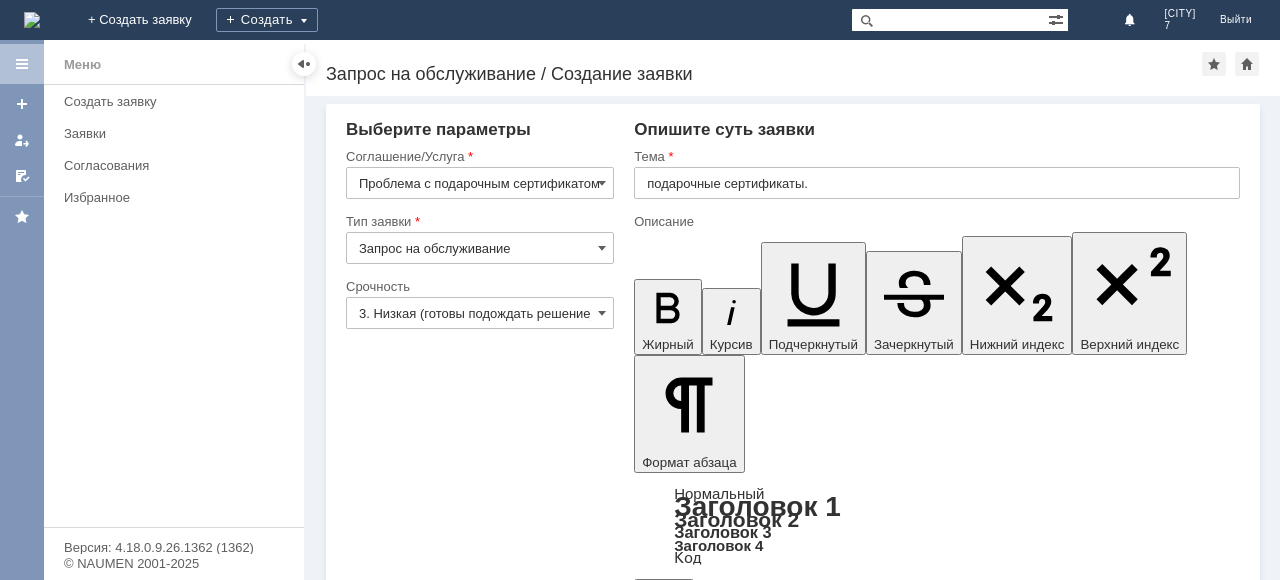 type 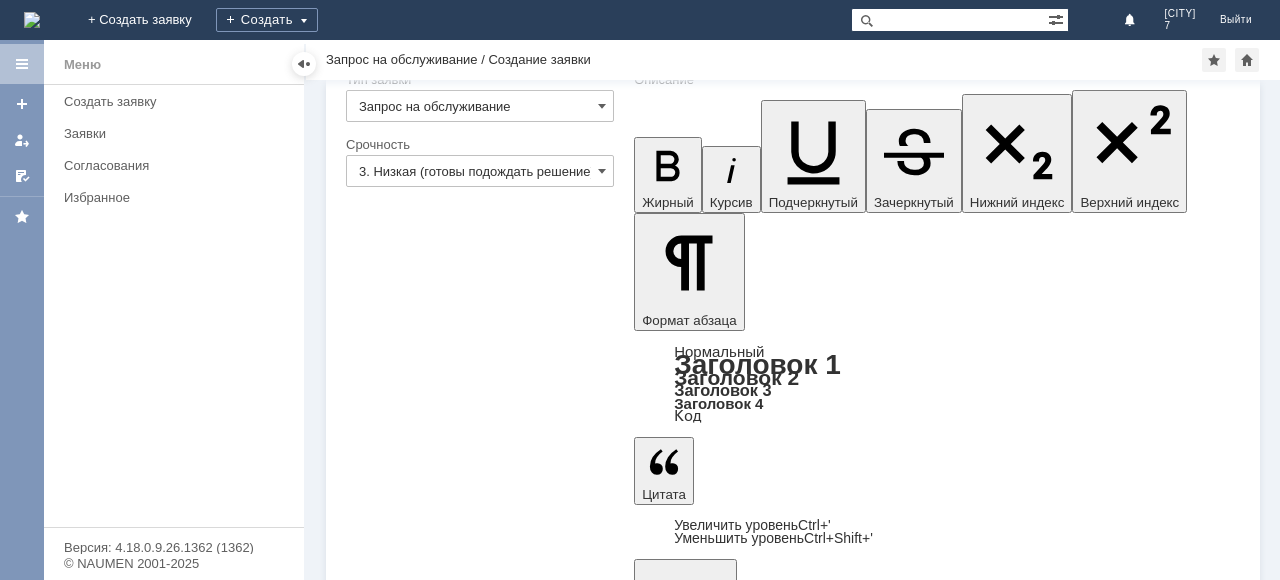 scroll, scrollTop: 123, scrollLeft: 0, axis: vertical 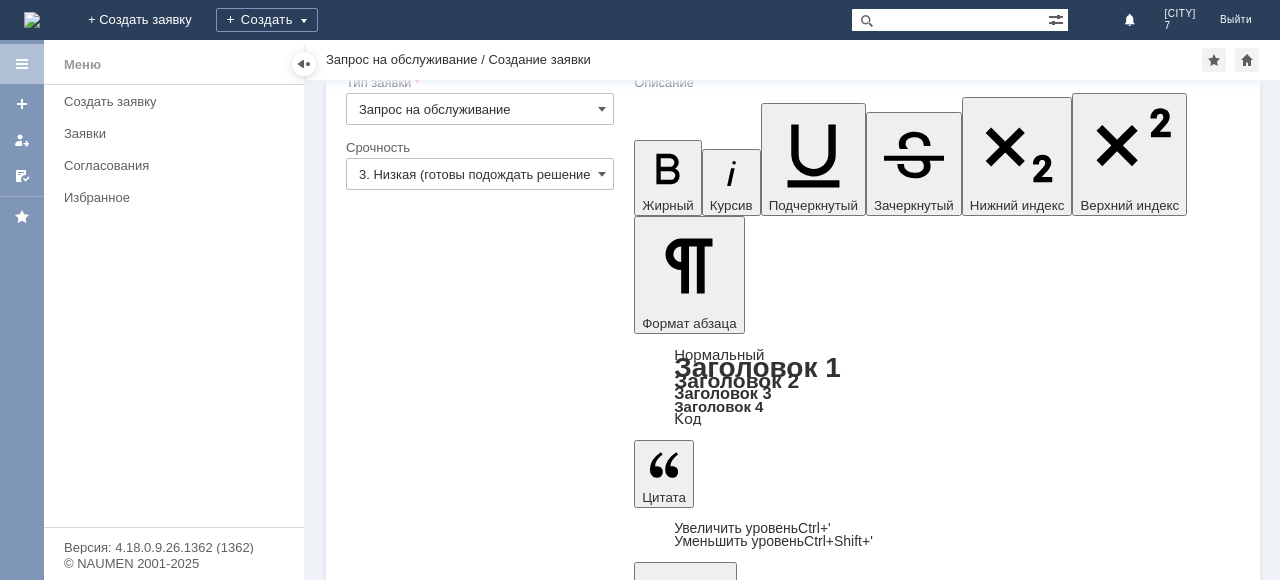 click on "Сохранить" at bounding box center [406, 4891] 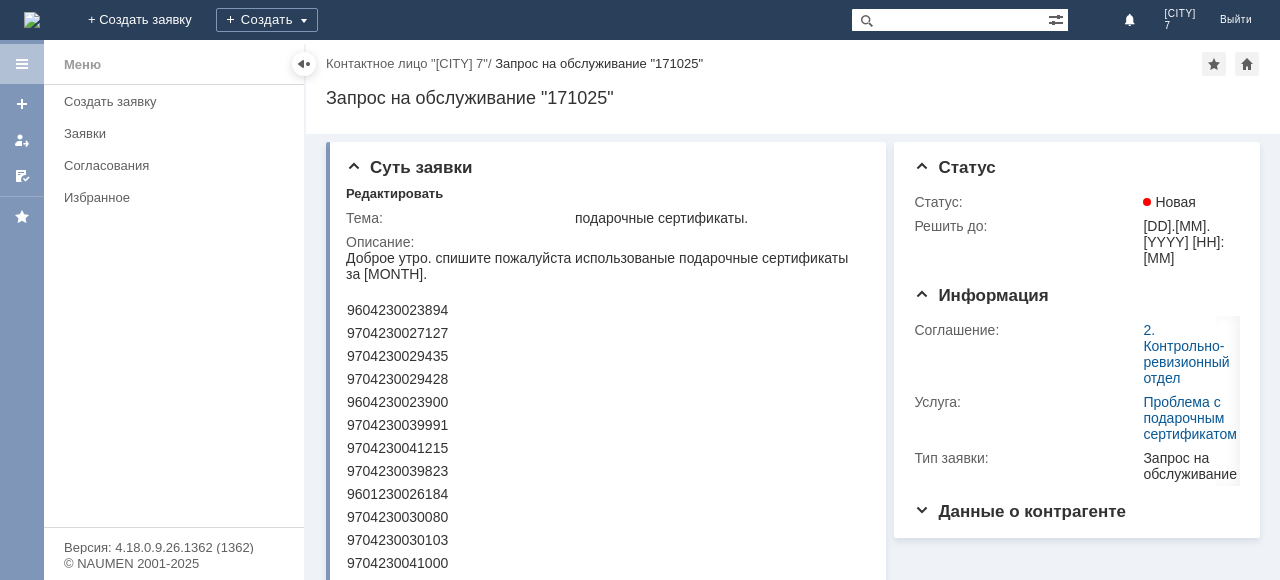 scroll, scrollTop: 0, scrollLeft: 0, axis: both 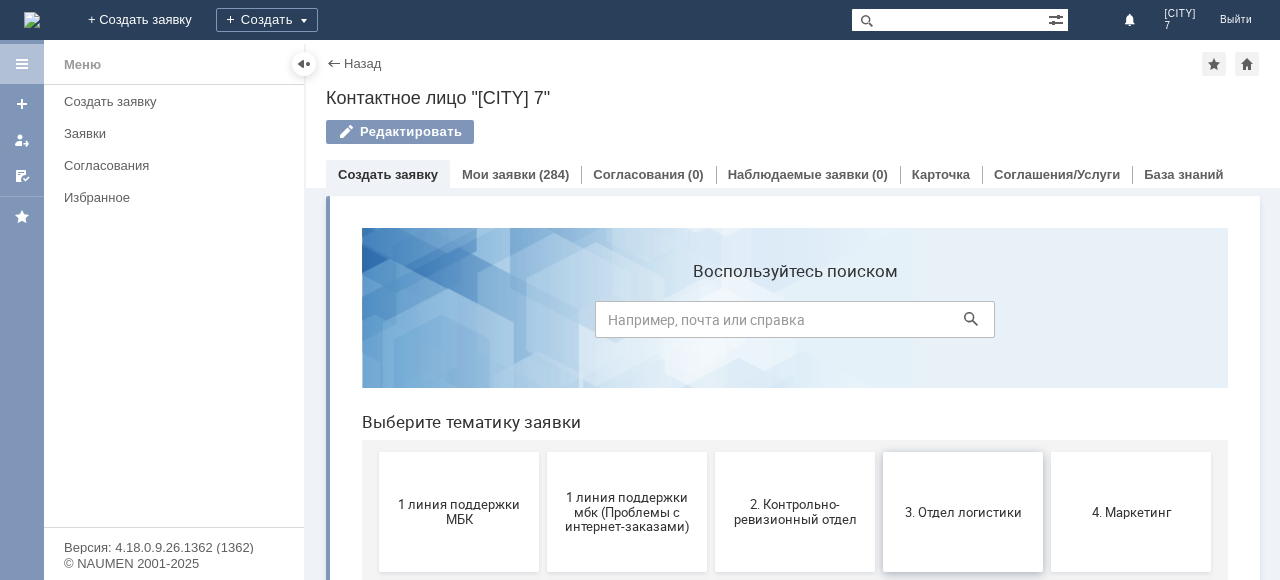 click on "3. Отдел логистики" at bounding box center [963, 512] 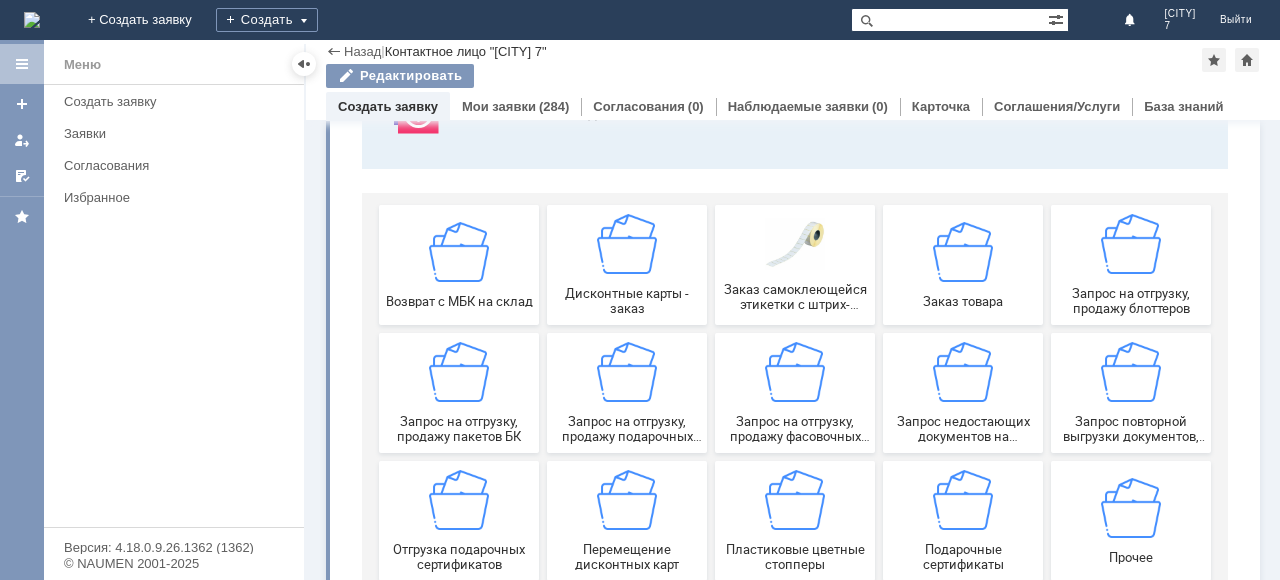 scroll, scrollTop: 200, scrollLeft: 0, axis: vertical 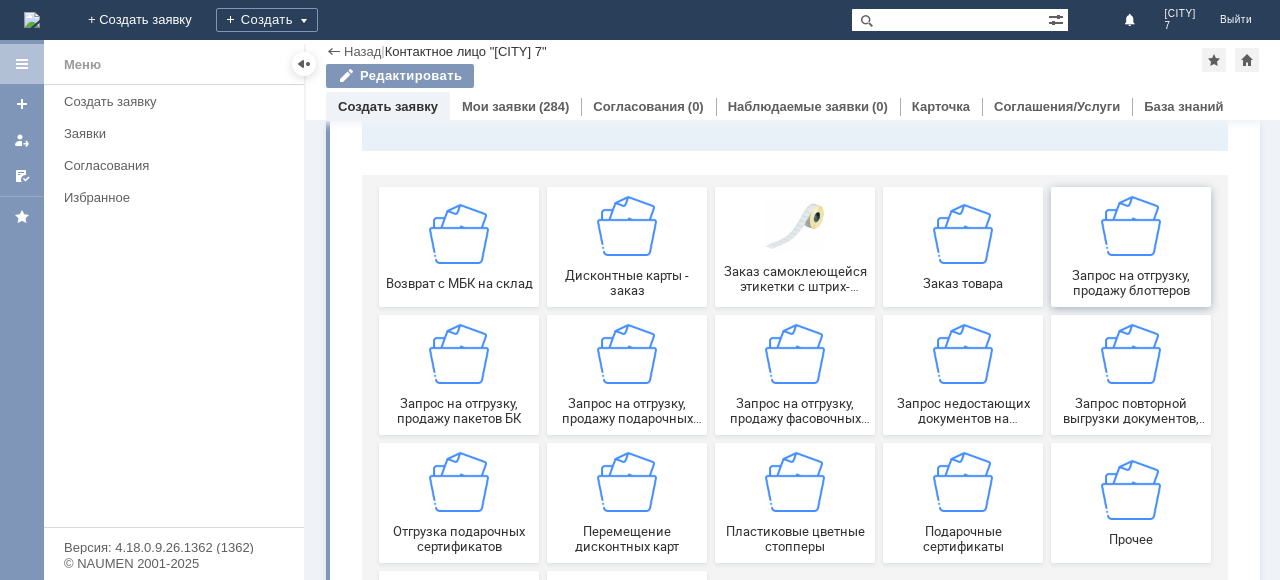 click on "Запрос на отгрузку, продажу блоттеров" at bounding box center (1131, 283) 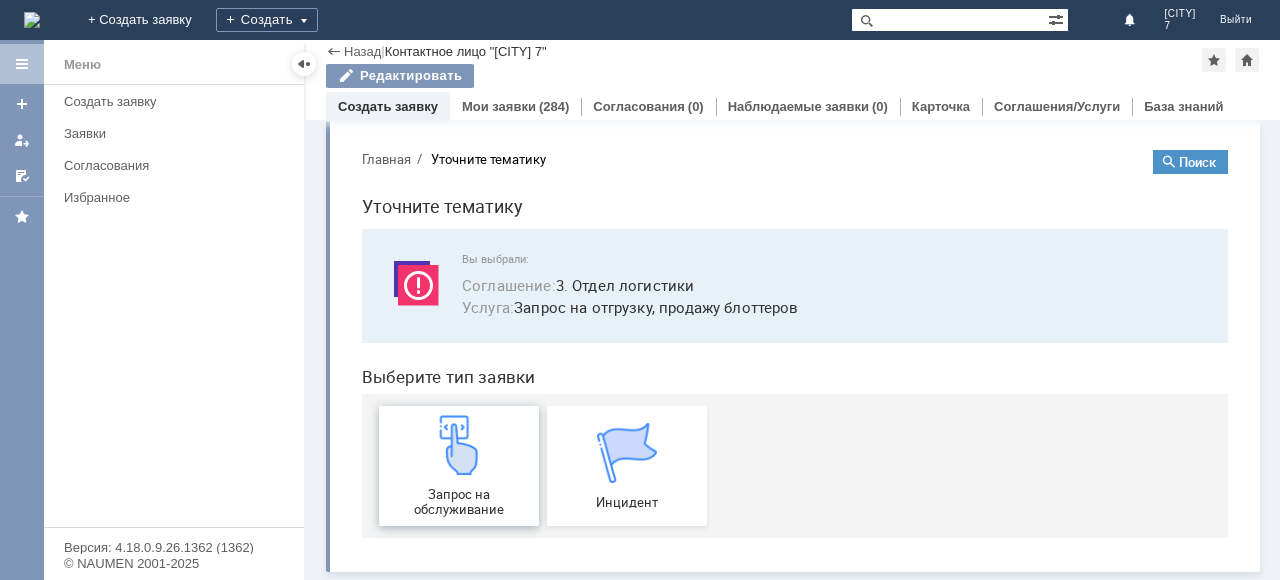 scroll, scrollTop: 10, scrollLeft: 0, axis: vertical 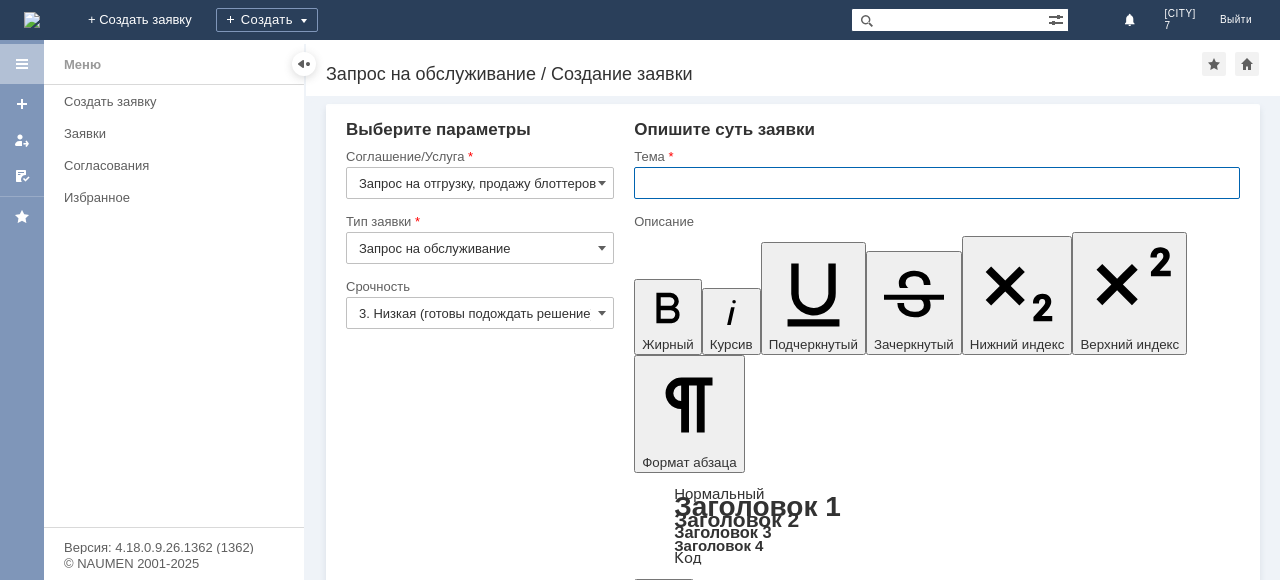 click at bounding box center [937, 183] 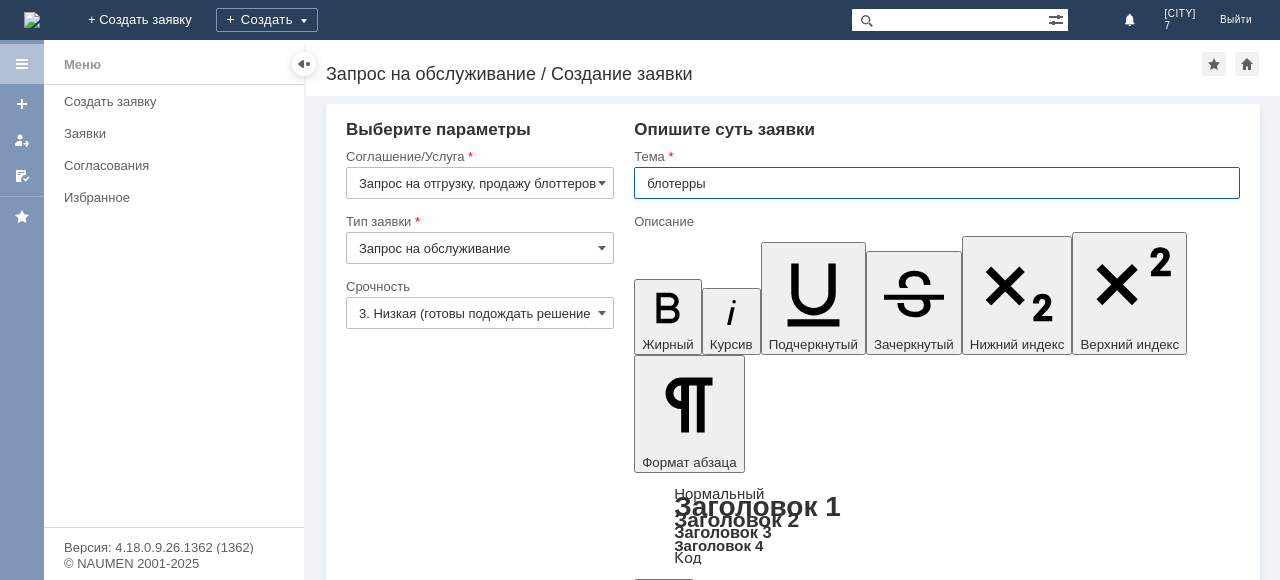 type on "блотерры" 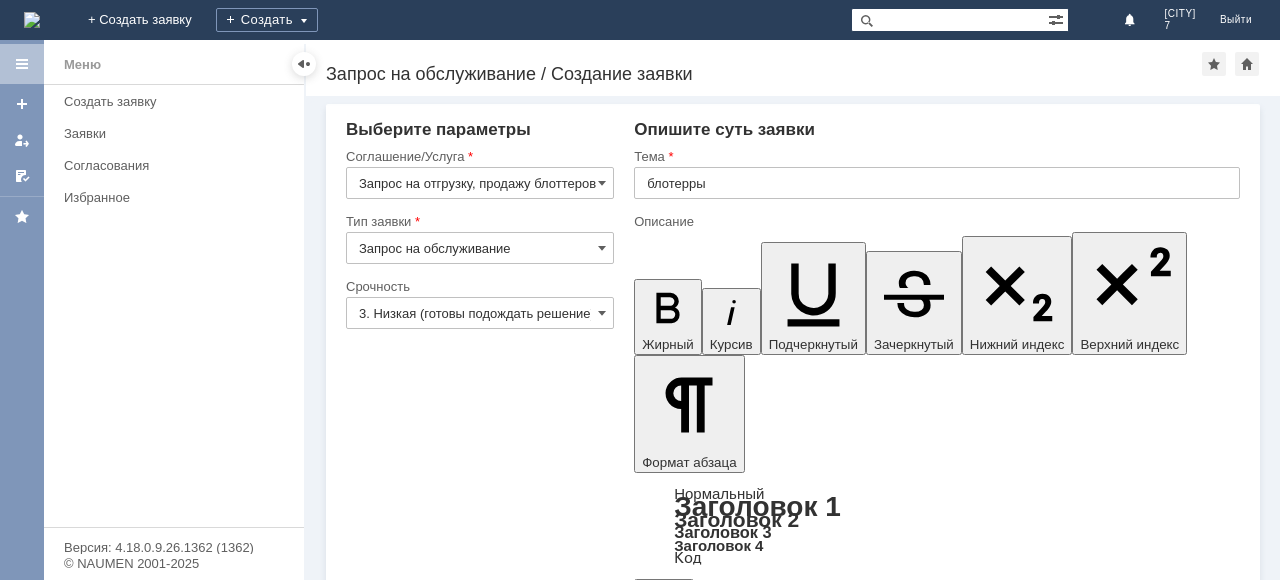 type 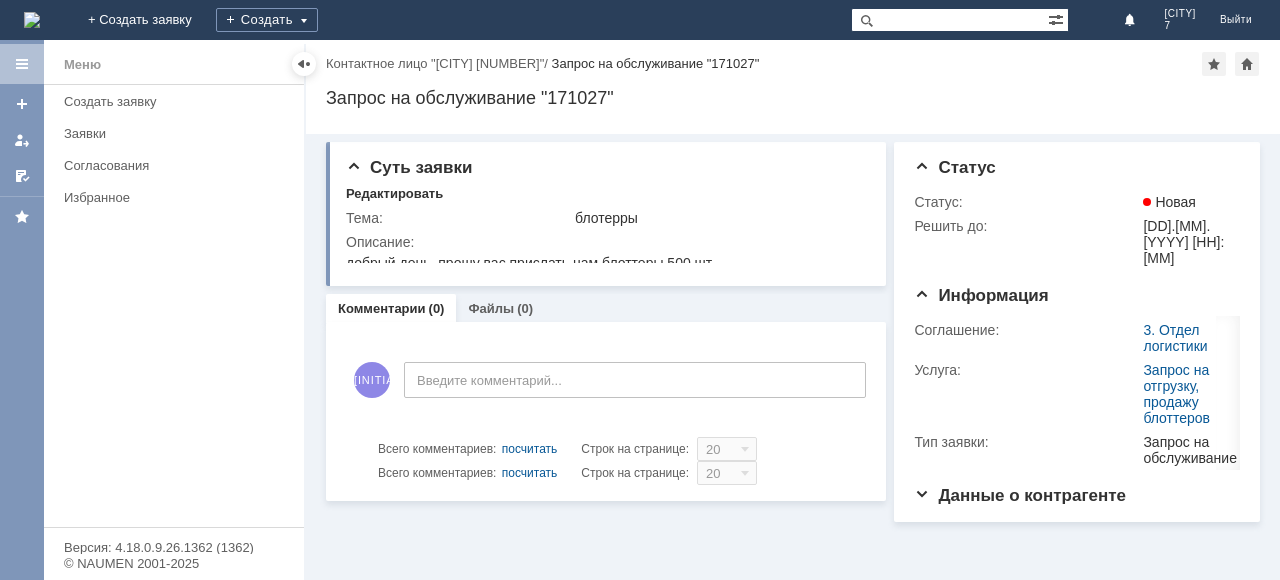 scroll, scrollTop: 0, scrollLeft: 0, axis: both 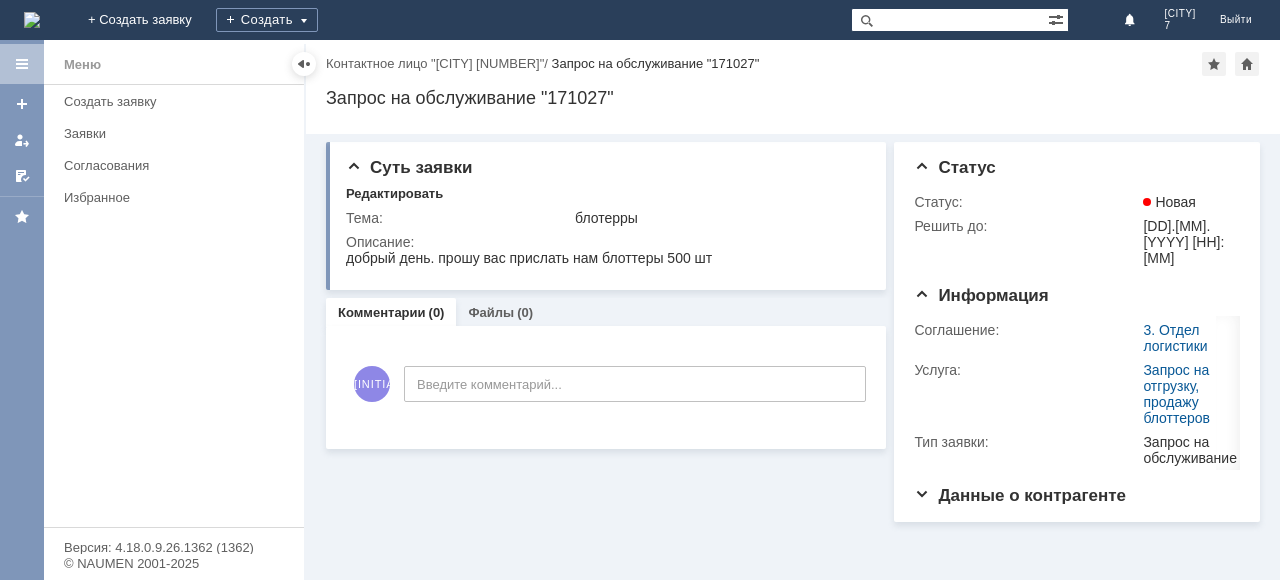 click at bounding box center [32, 20] 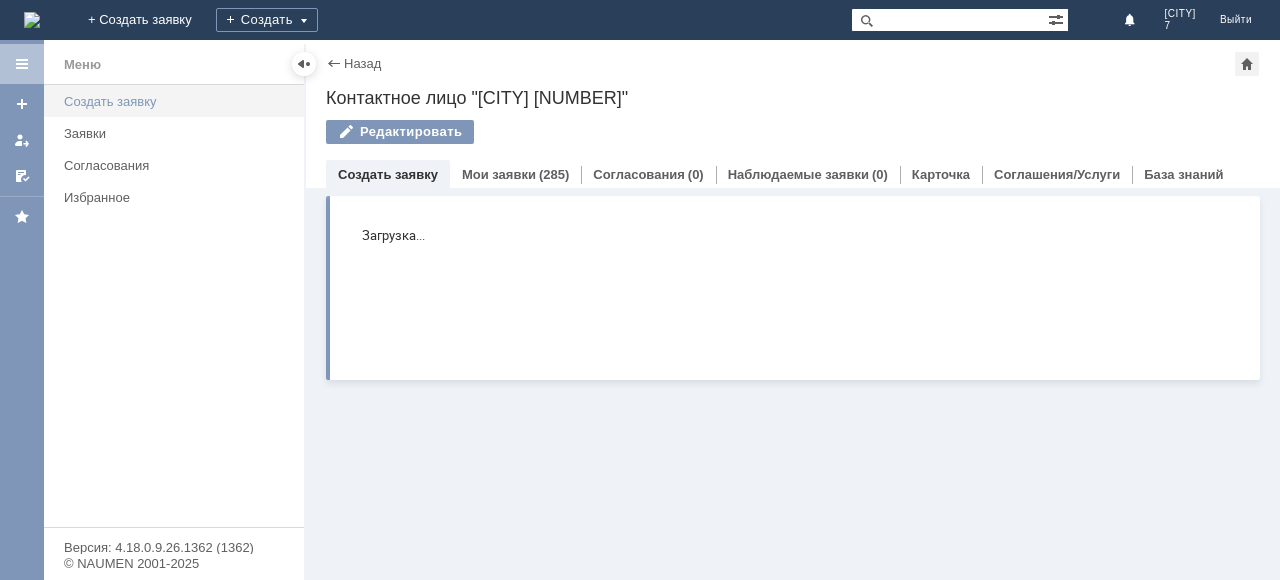 scroll, scrollTop: 0, scrollLeft: 0, axis: both 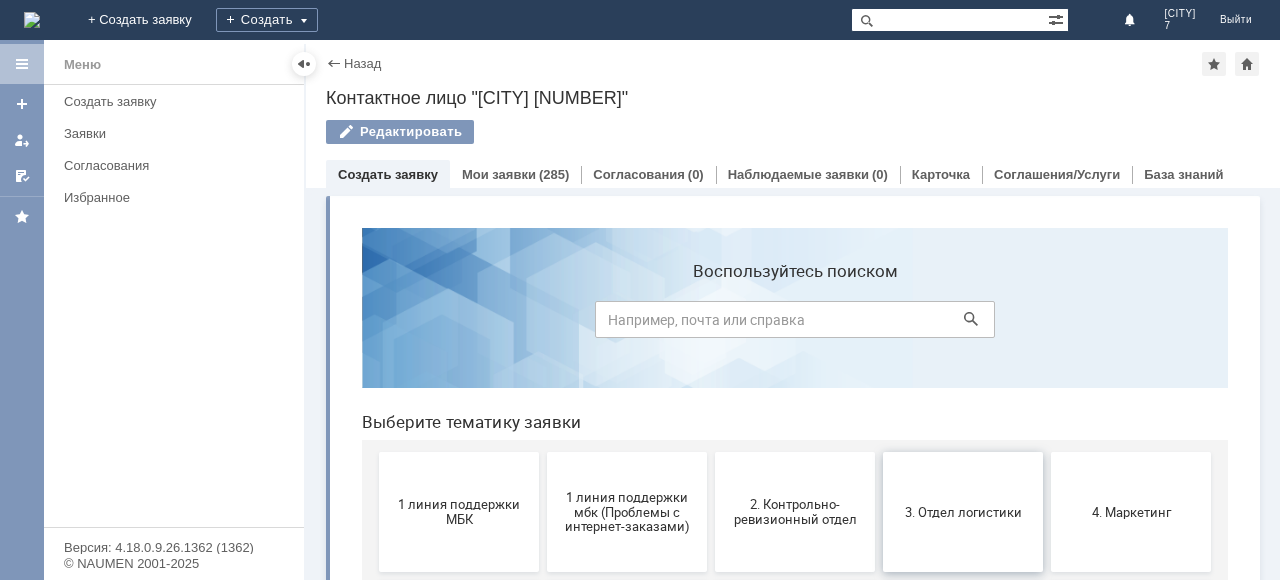 click on "3. Отдел логистики" at bounding box center (963, 512) 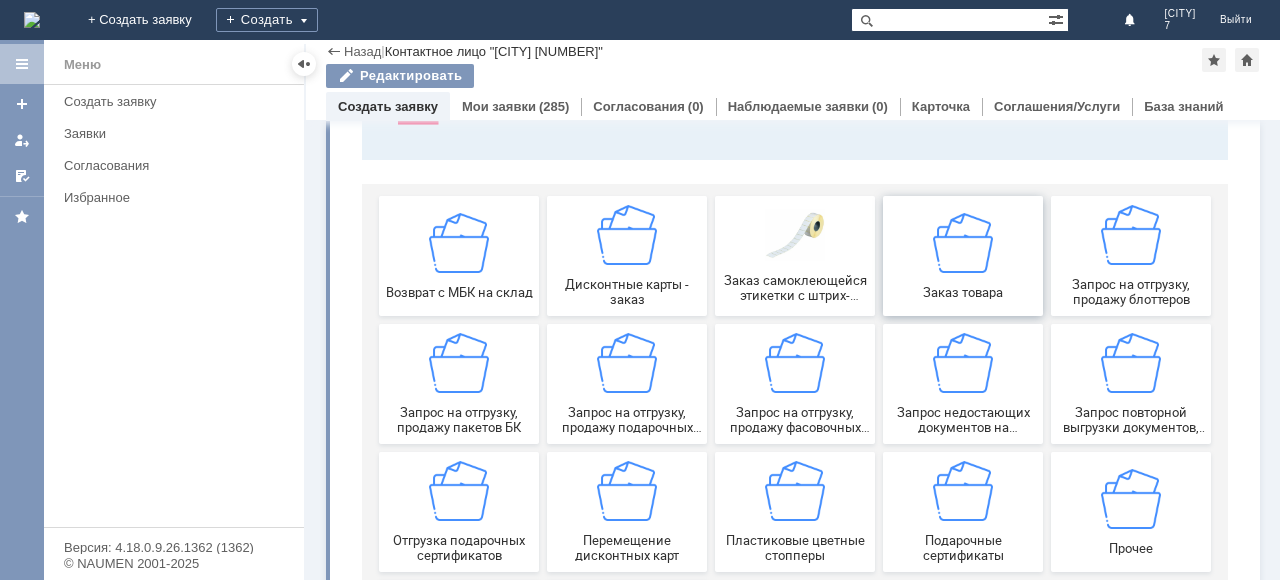 scroll, scrollTop: 200, scrollLeft: 0, axis: vertical 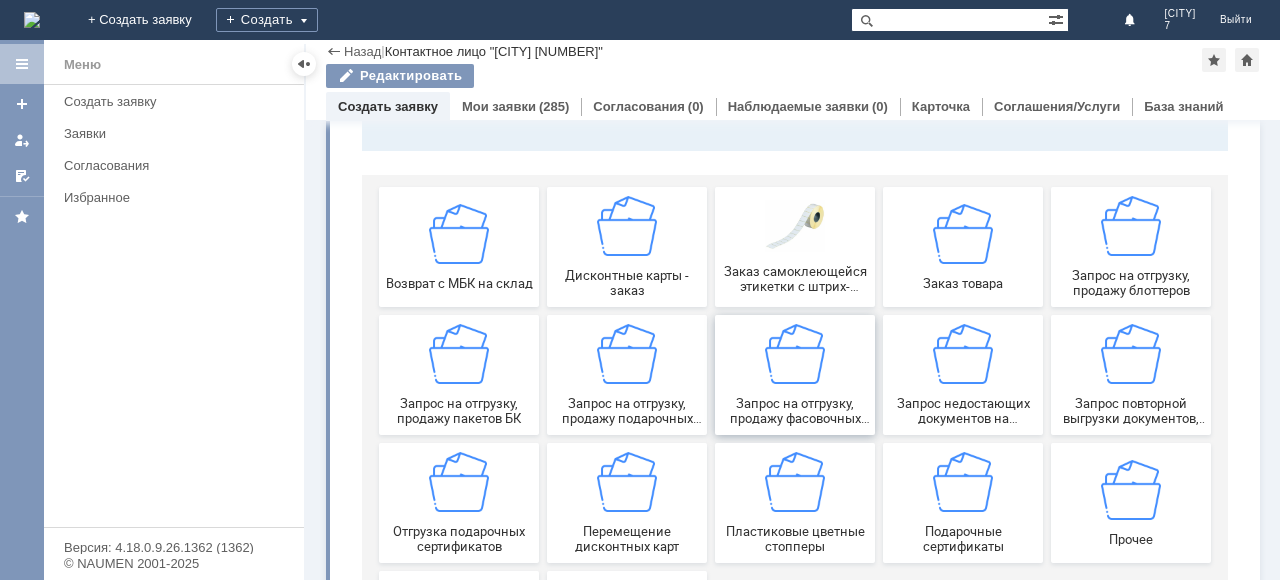 click on "Запрос на отгрузку, продажу фасовочных пакетов" at bounding box center (795, 411) 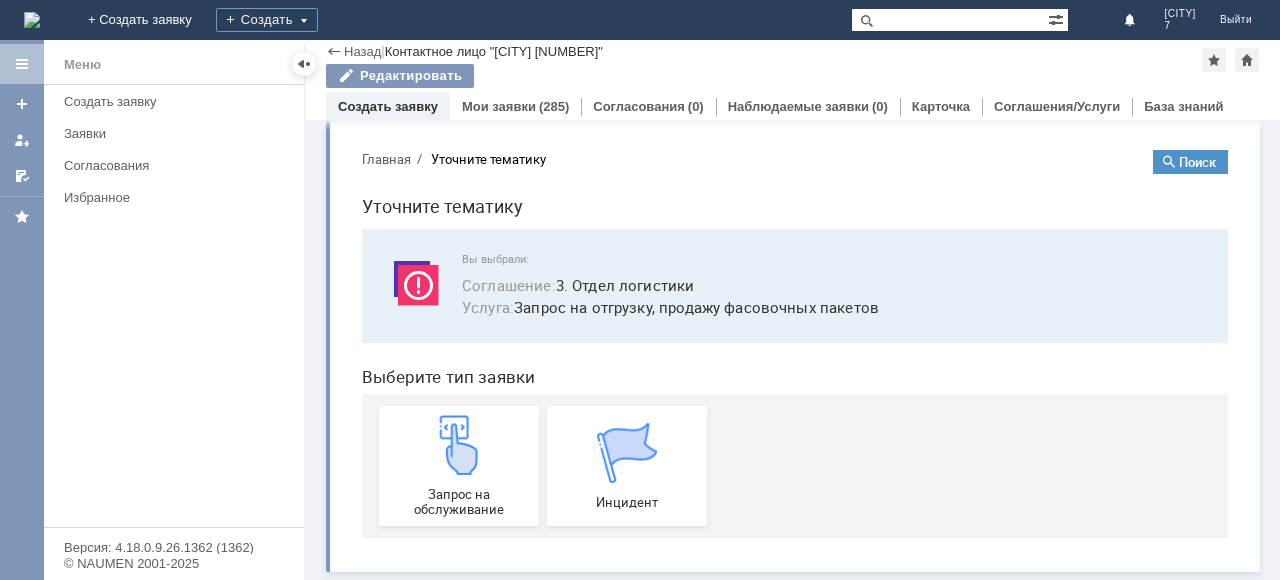 scroll, scrollTop: 10, scrollLeft: 0, axis: vertical 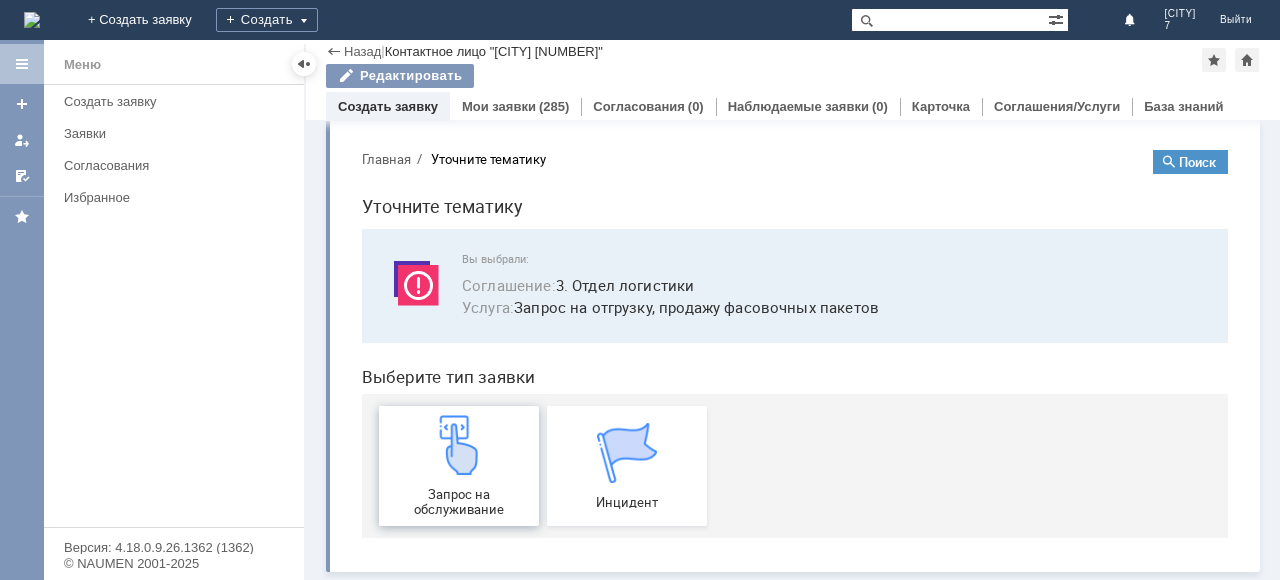 click on "Запрос на обслуживание" at bounding box center [459, 466] 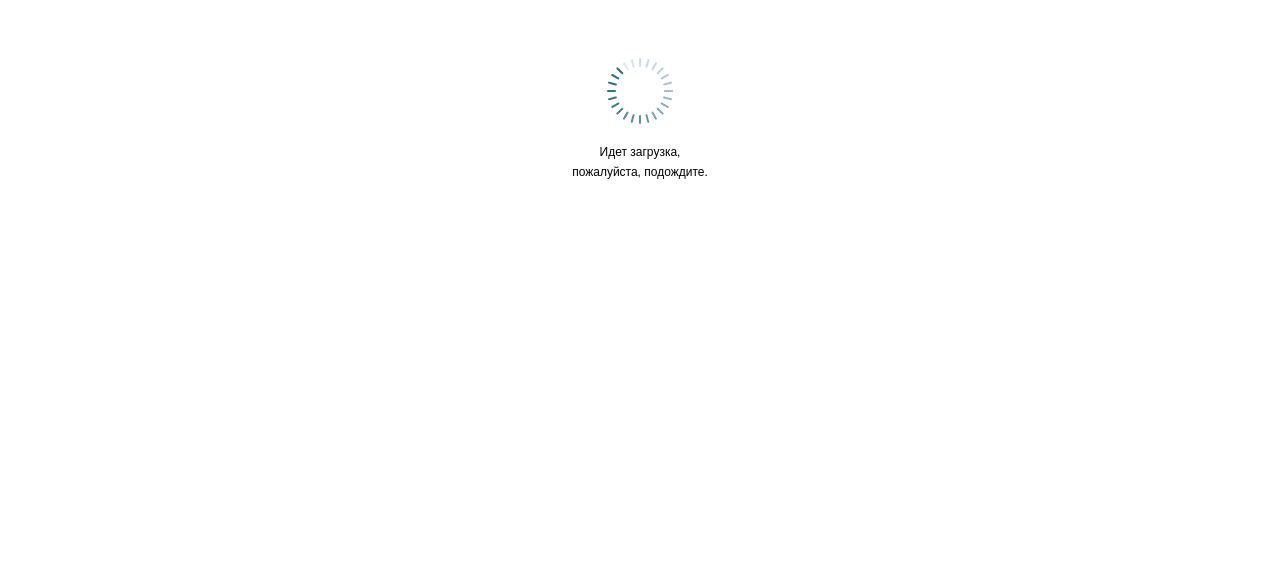 scroll, scrollTop: 0, scrollLeft: 0, axis: both 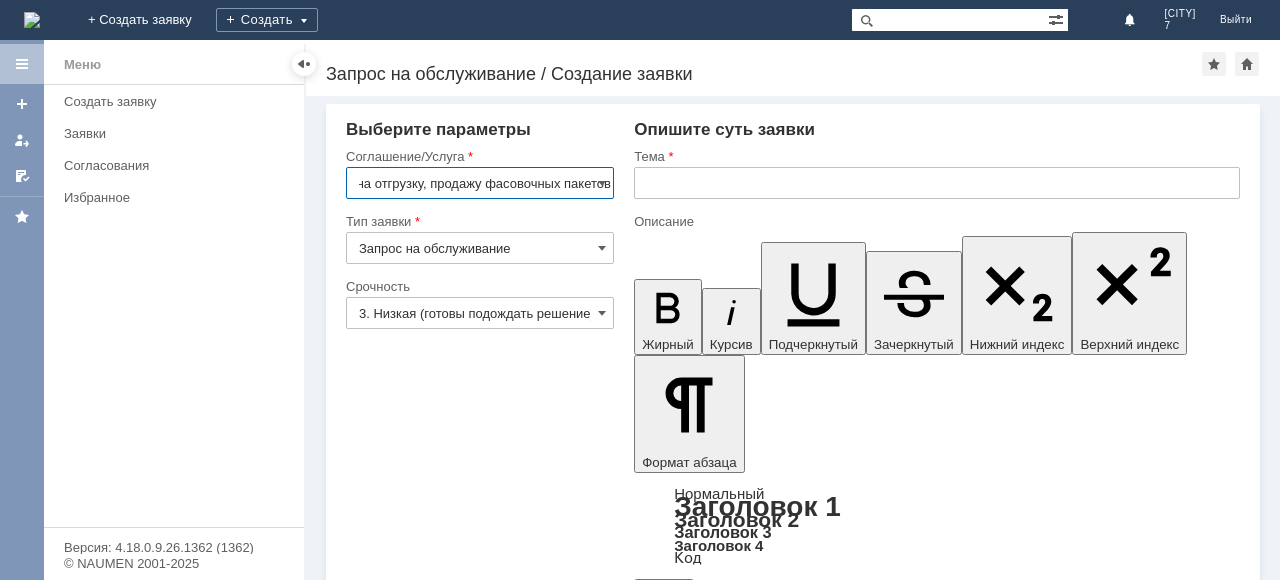 click at bounding box center (937, 183) 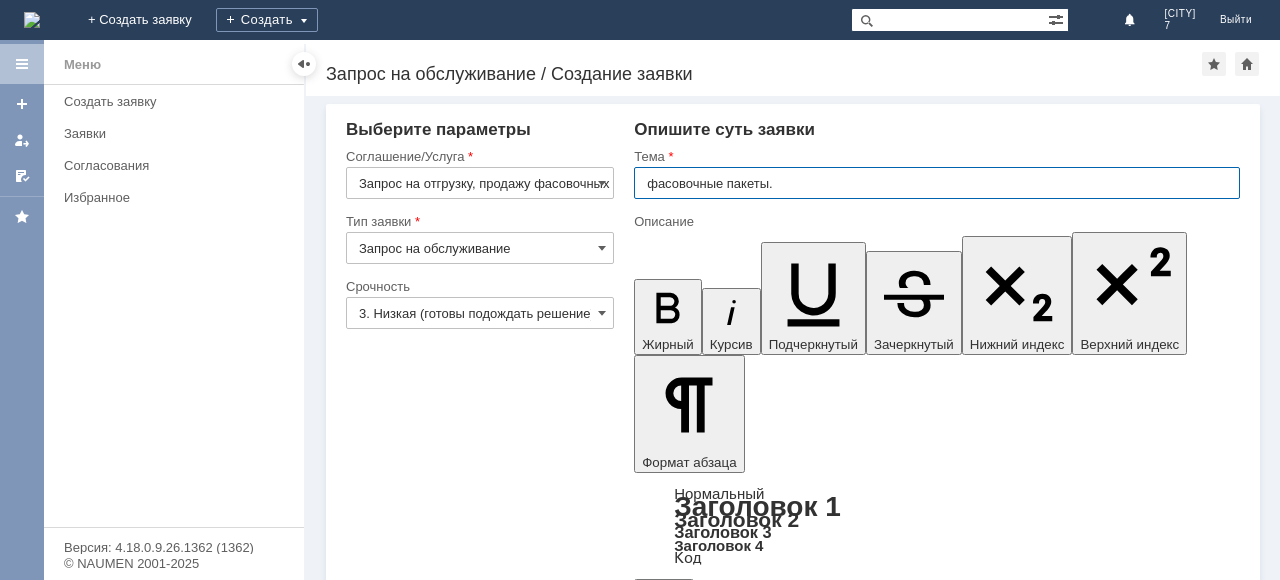 type on "фасовочные пакеты." 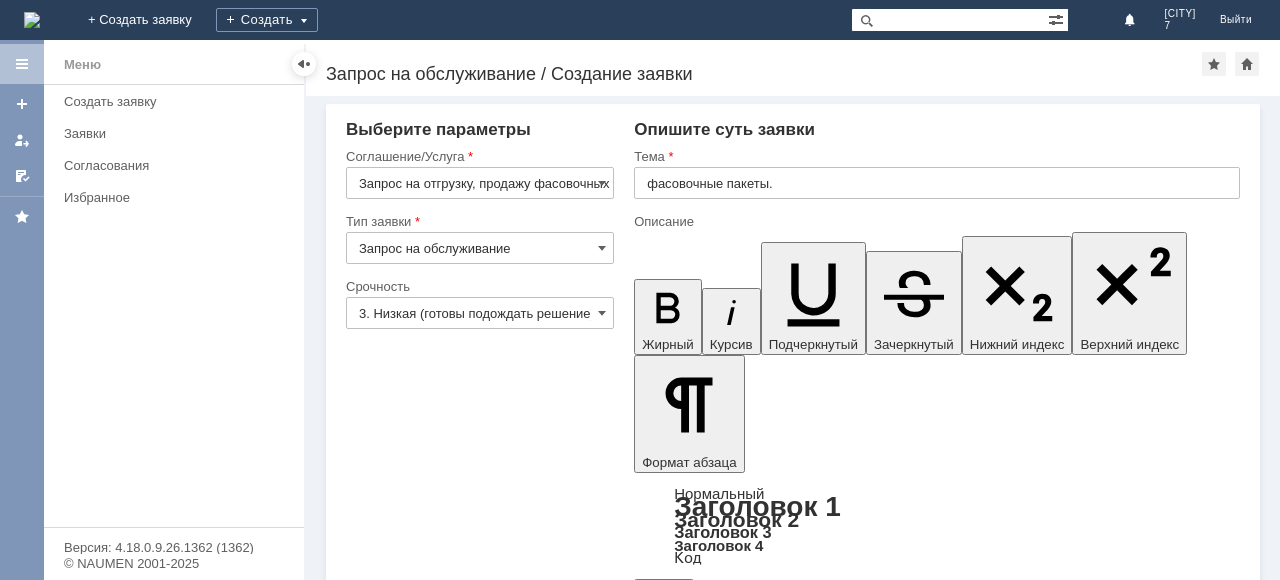click at bounding box center (797, 4715) 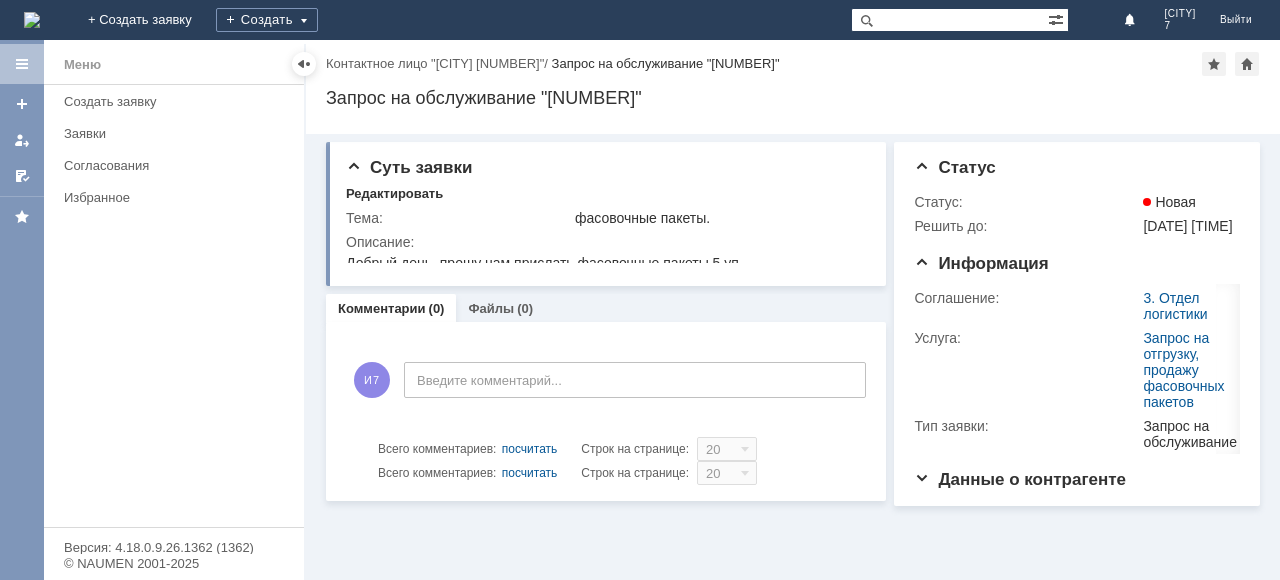 scroll, scrollTop: 0, scrollLeft: 0, axis: both 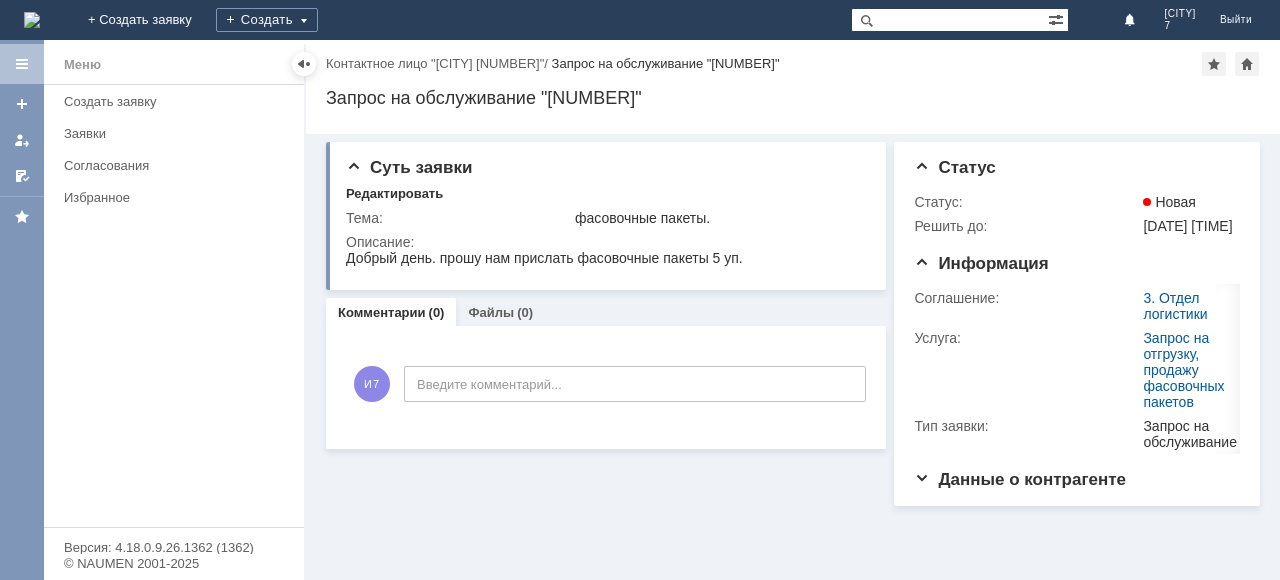 click at bounding box center [32, 20] 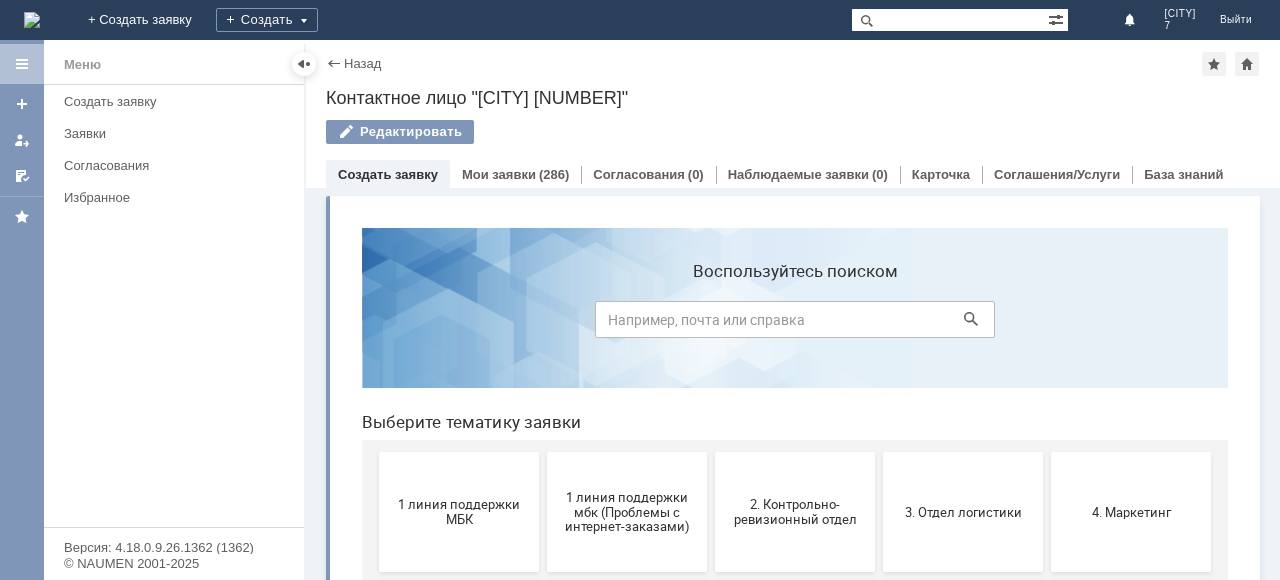 scroll, scrollTop: 0, scrollLeft: 0, axis: both 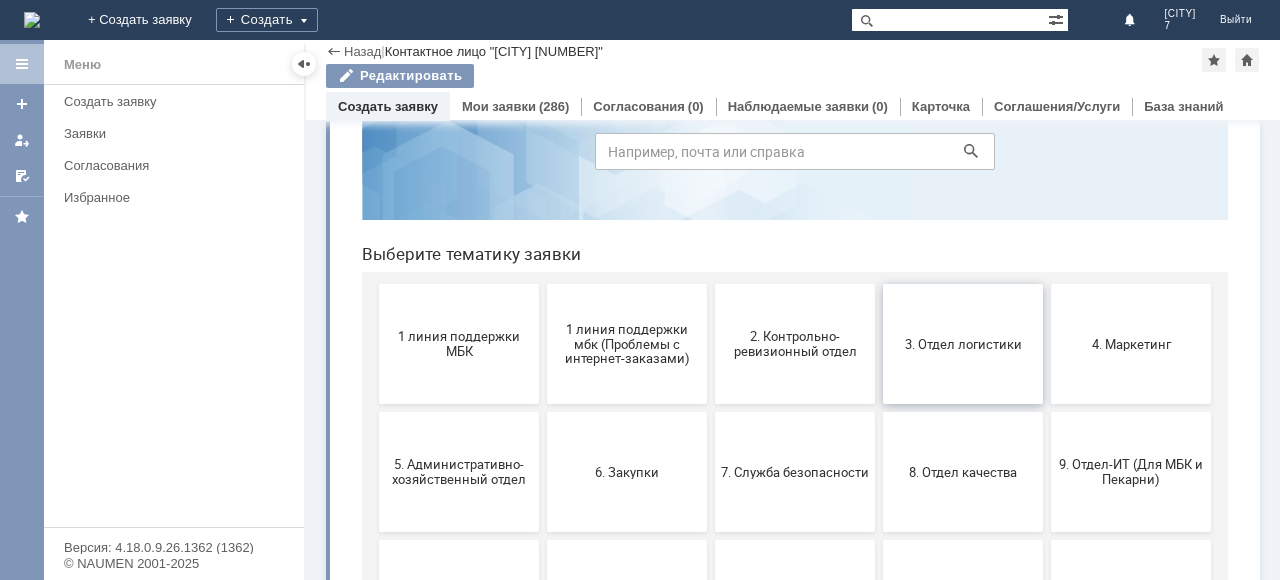 click on "3. Отдел логистики" at bounding box center (963, 344) 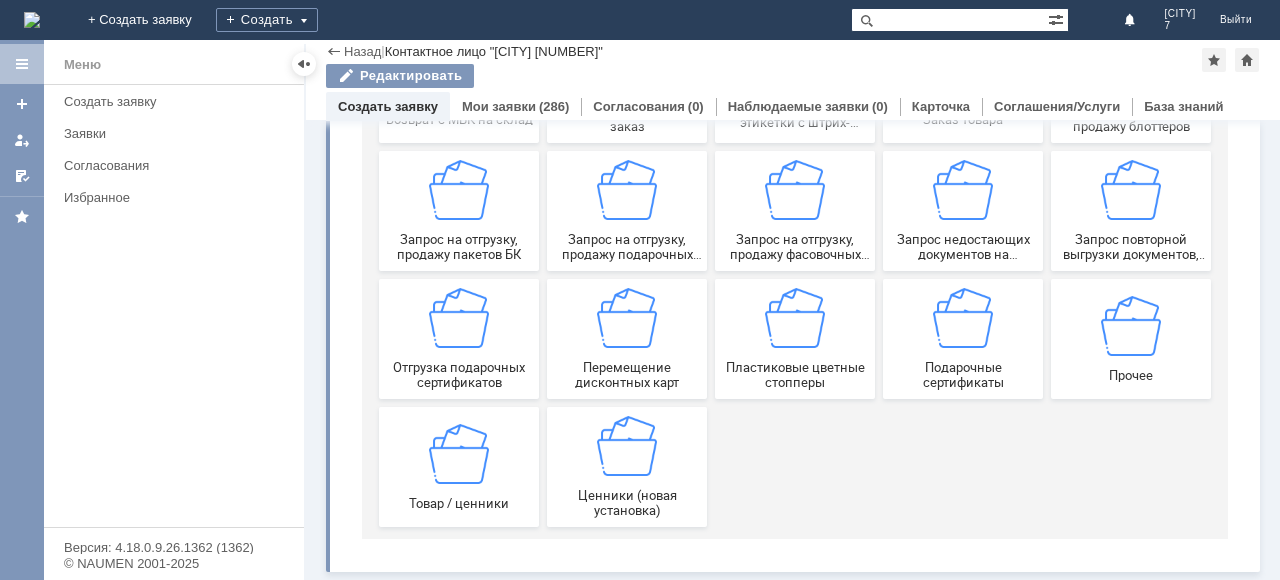 scroll, scrollTop: 364, scrollLeft: 0, axis: vertical 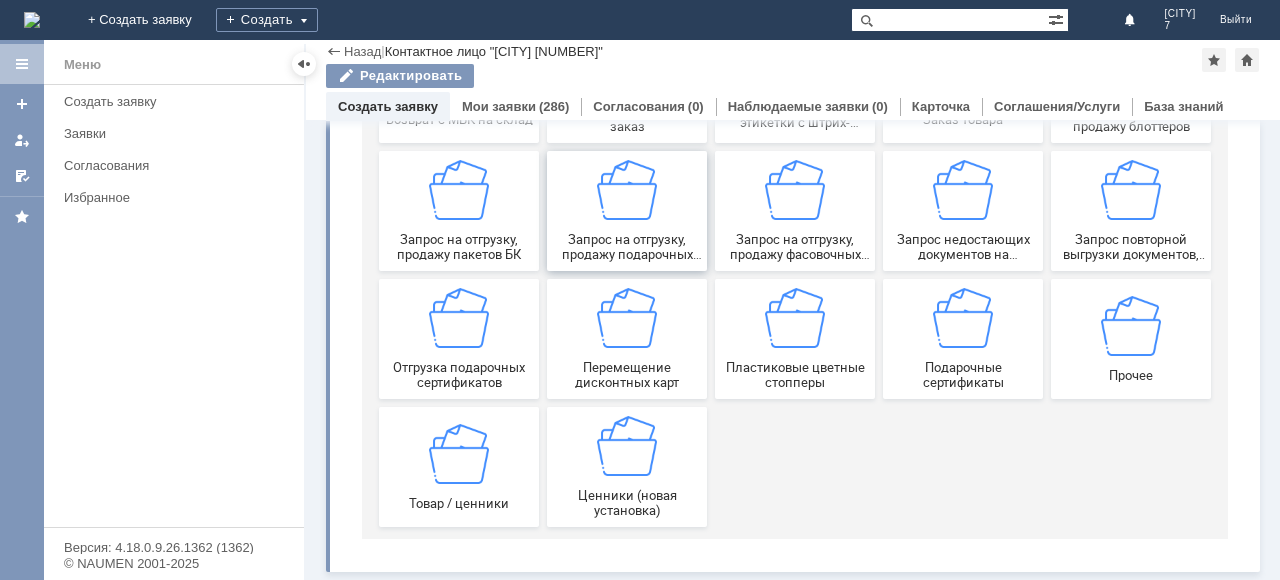 click on "Запрос на отгрузку, продажу подарочных пакетов" at bounding box center (627, 247) 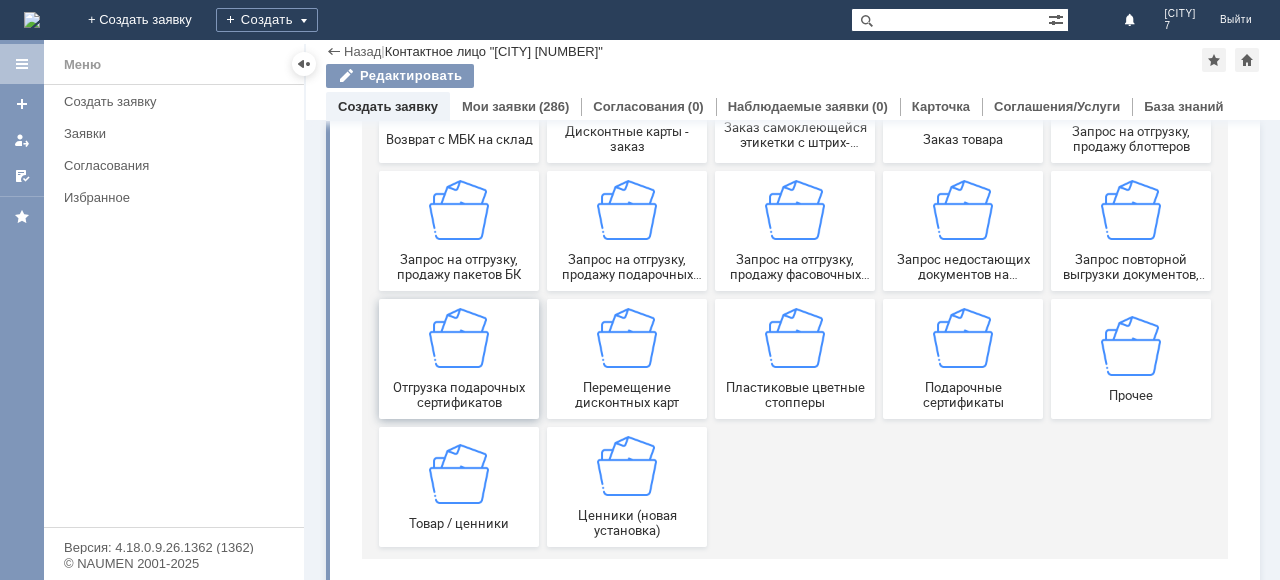 scroll, scrollTop: 364, scrollLeft: 0, axis: vertical 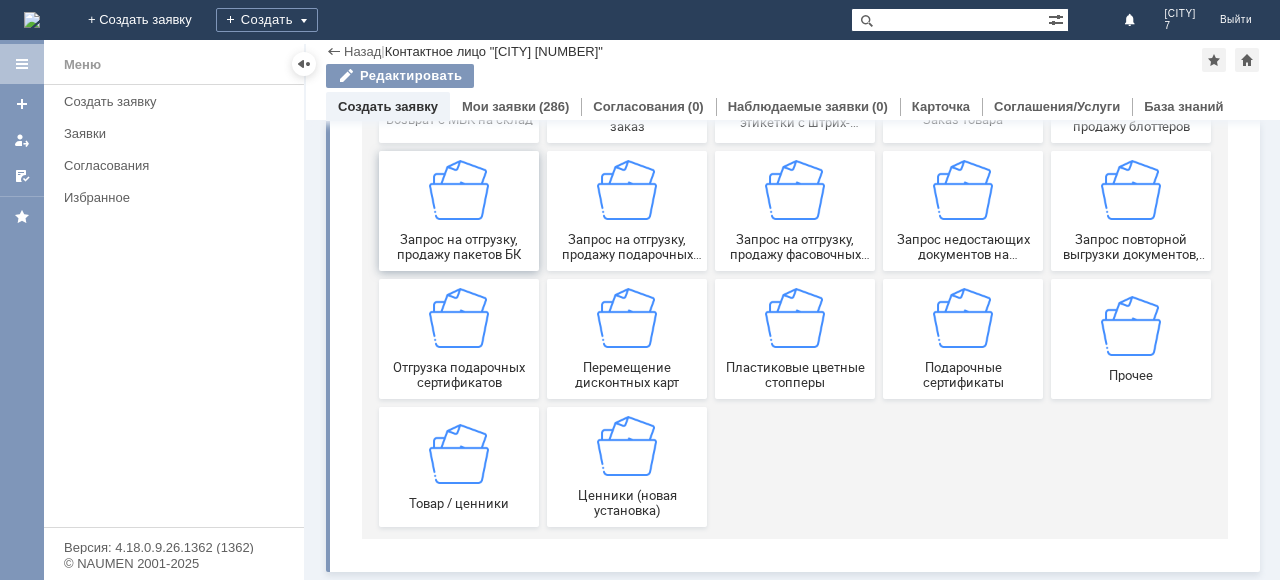 click on "Запрос на отгрузку, продажу пакетов БК" at bounding box center (459, 247) 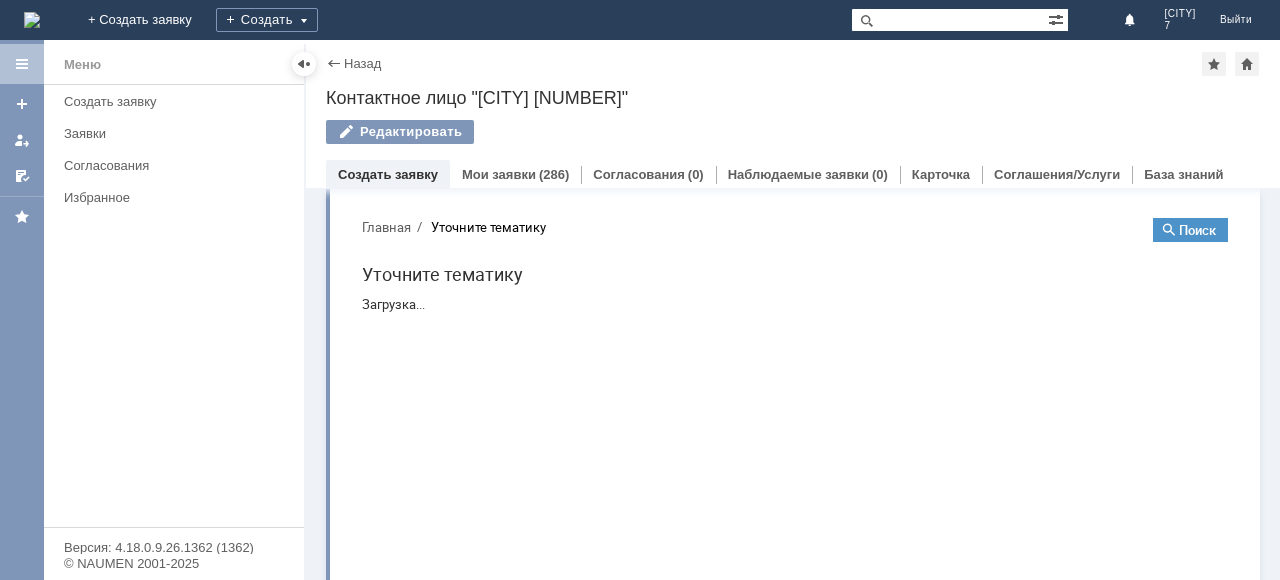 scroll, scrollTop: 0, scrollLeft: 0, axis: both 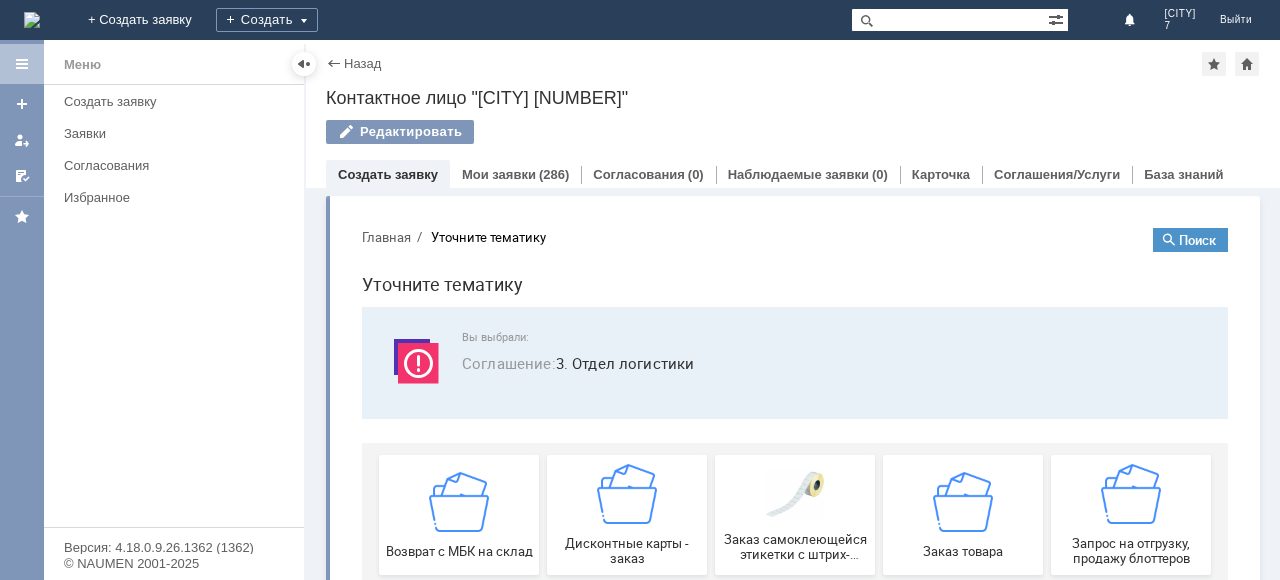 click at bounding box center [32, 20] 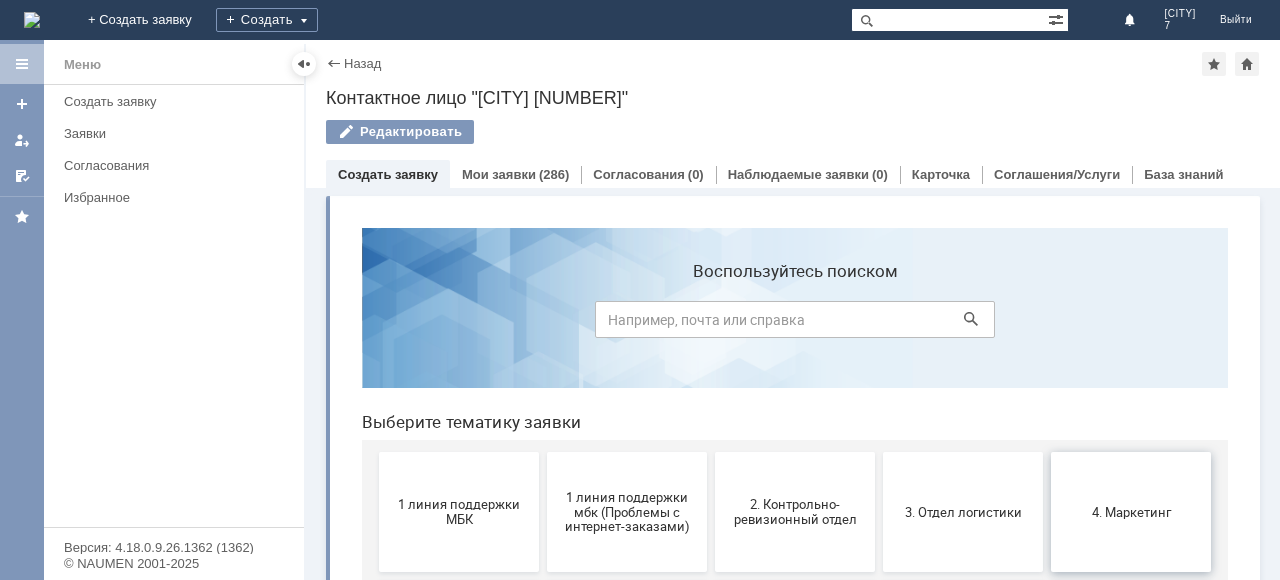 scroll, scrollTop: 0, scrollLeft: 0, axis: both 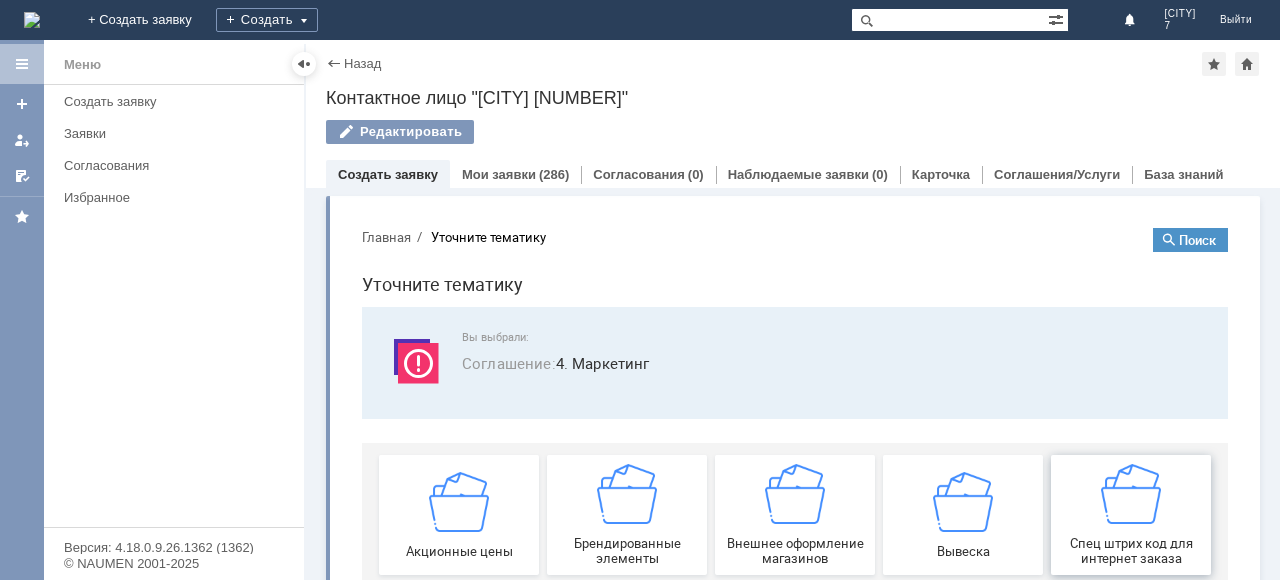 click on "Спец штрих код для интернет заказа" at bounding box center (1131, 515) 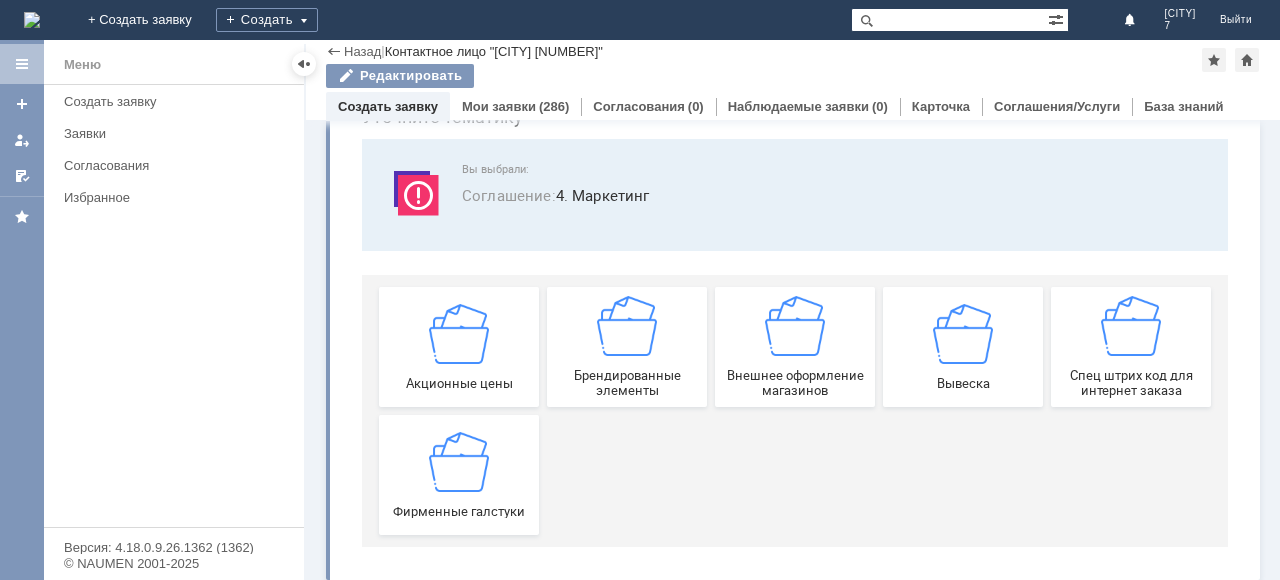 scroll, scrollTop: 108, scrollLeft: 0, axis: vertical 